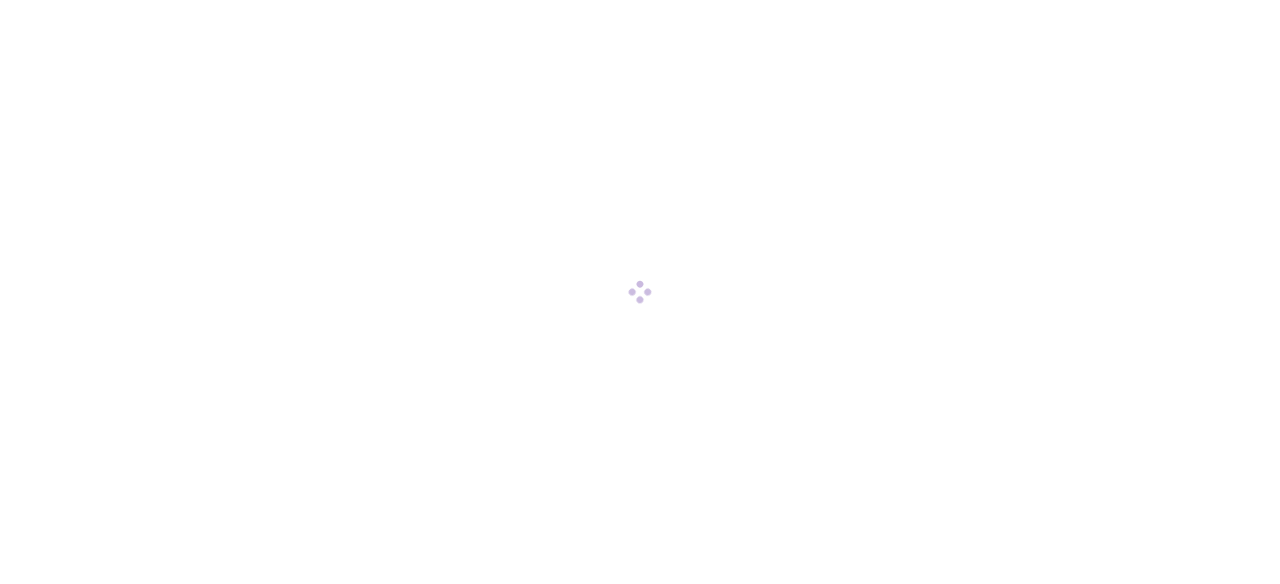 scroll, scrollTop: 0, scrollLeft: 0, axis: both 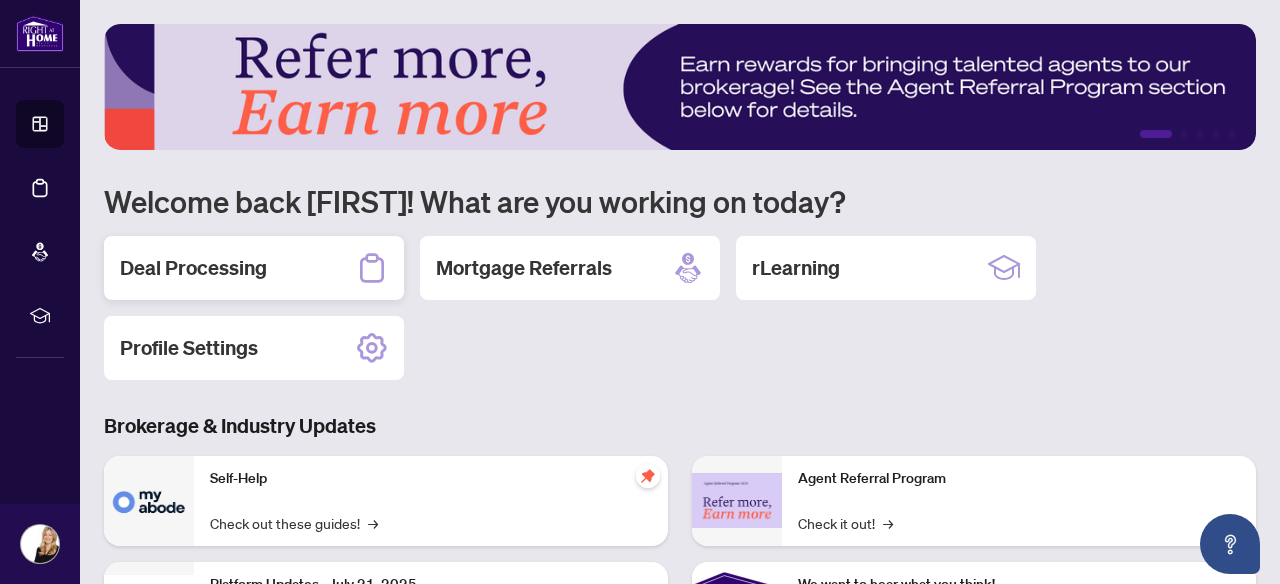 click on "Deal Processing" at bounding box center [193, 268] 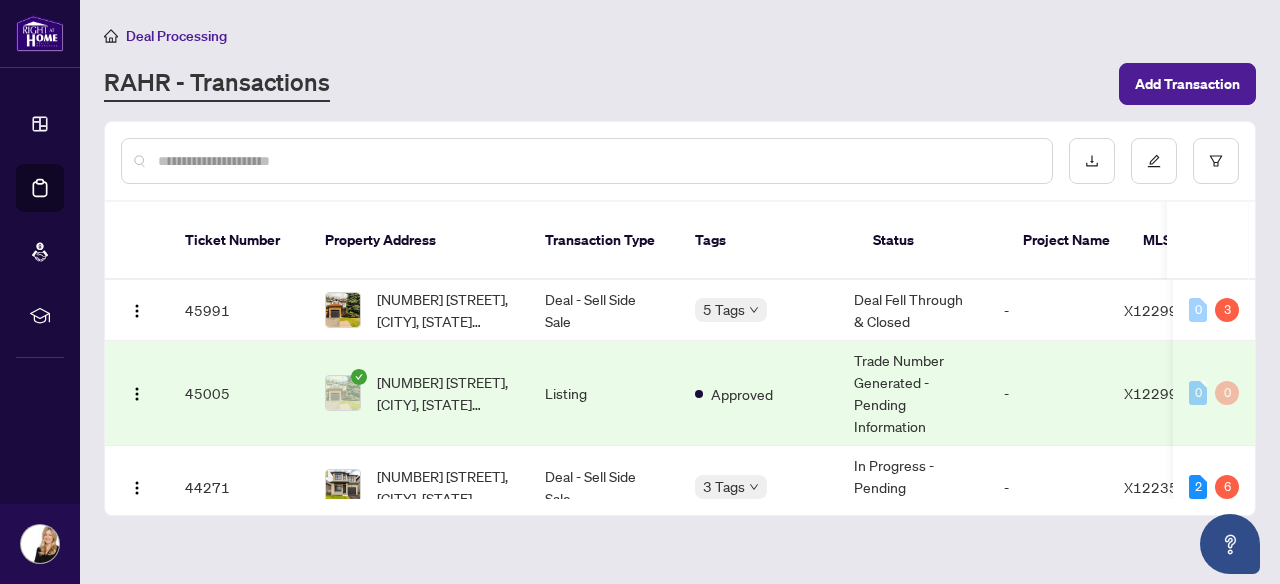 scroll, scrollTop: 0, scrollLeft: 0, axis: both 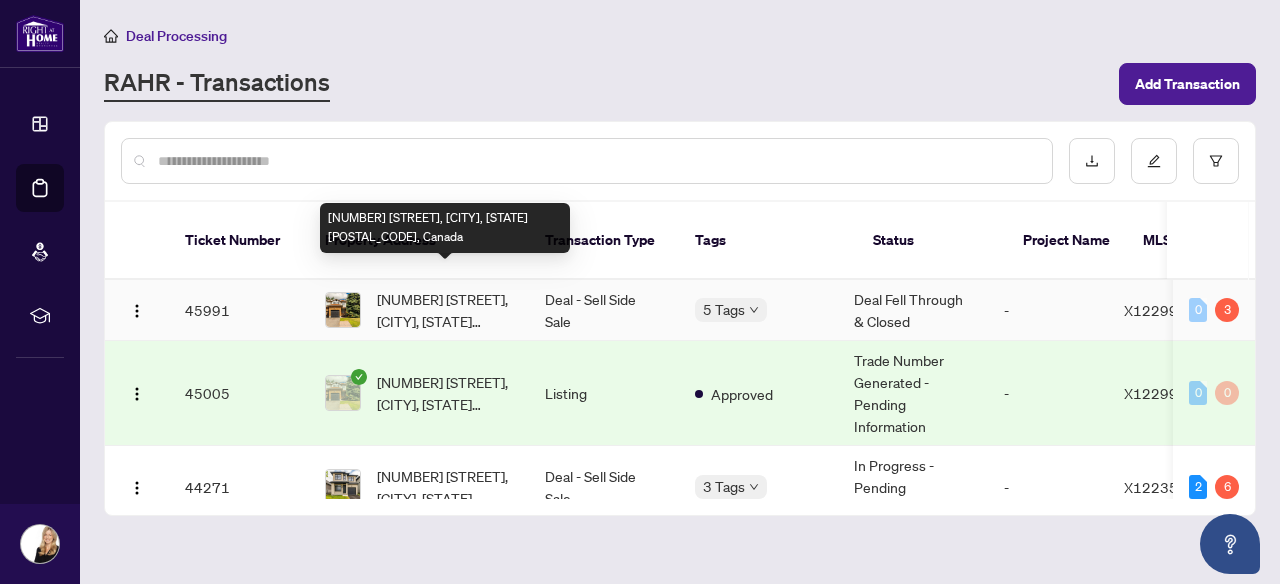 click on "[NUMBER] [STREET], [CITY], [STATE] [POSTAL_CODE], Canada" at bounding box center [445, 310] 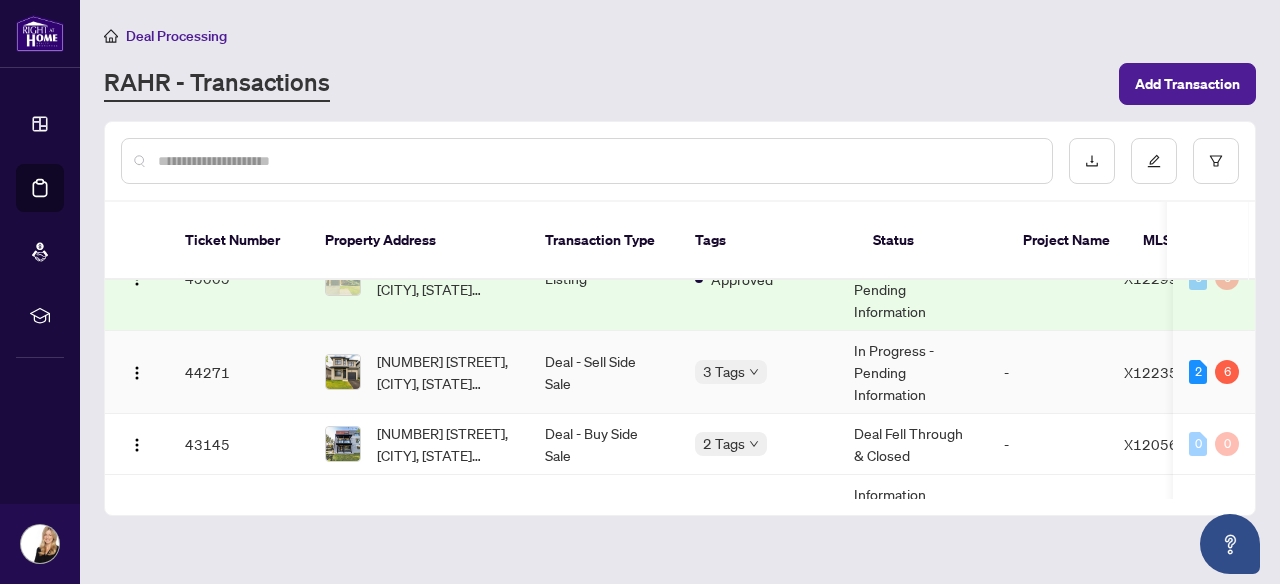 scroll, scrollTop: 114, scrollLeft: 0, axis: vertical 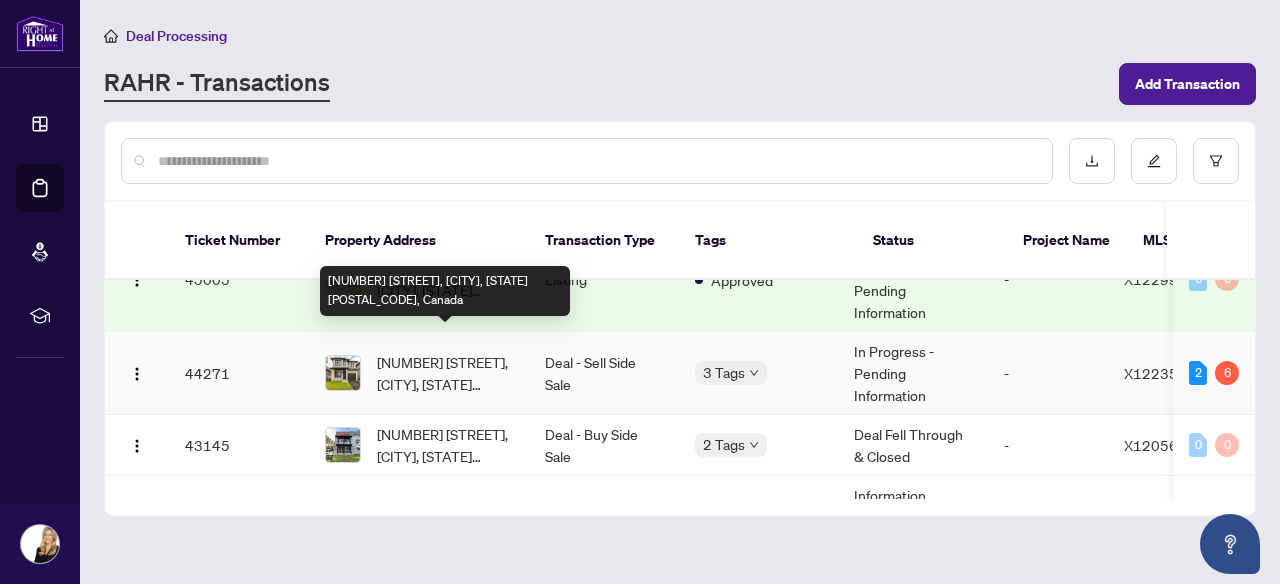 click on "[NUMBER] [STREET], [CITY], [STATE] [POSTAL_CODE], Canada" at bounding box center [445, 373] 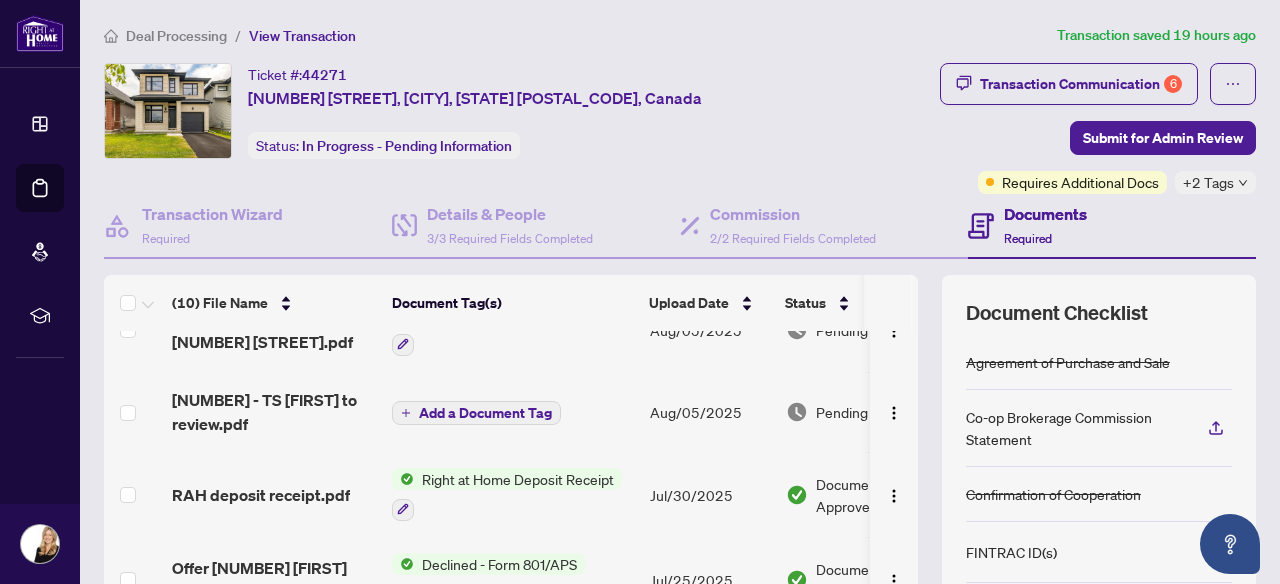 scroll, scrollTop: 49, scrollLeft: 0, axis: vertical 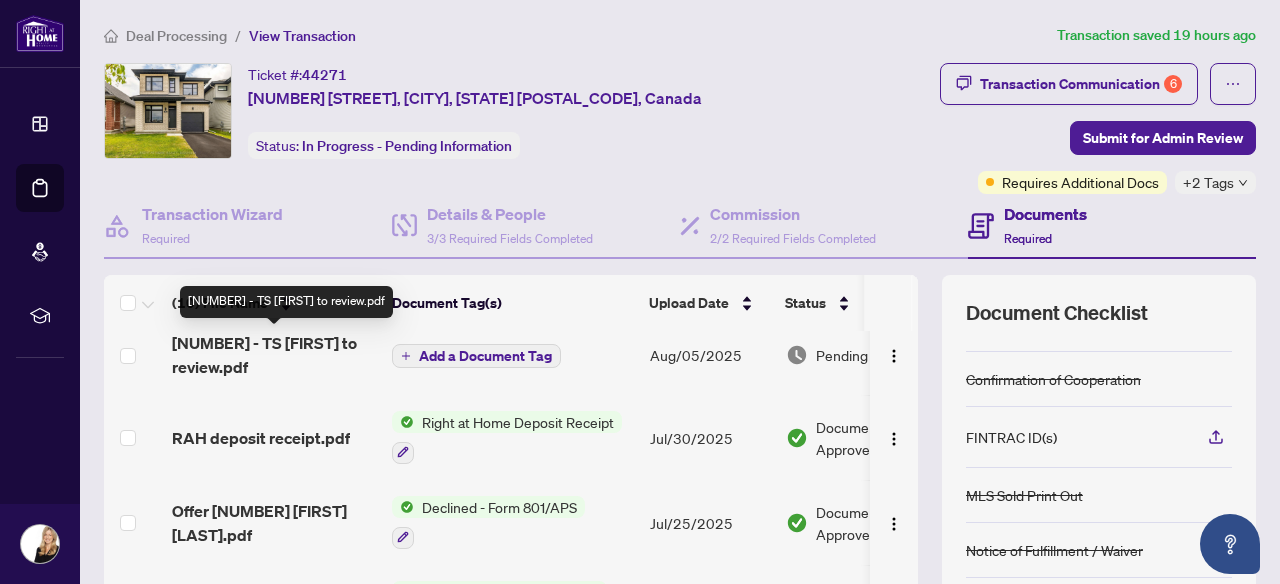 click on "[NUMBER] - TS [FIRST] to review.pdf" at bounding box center [274, 355] 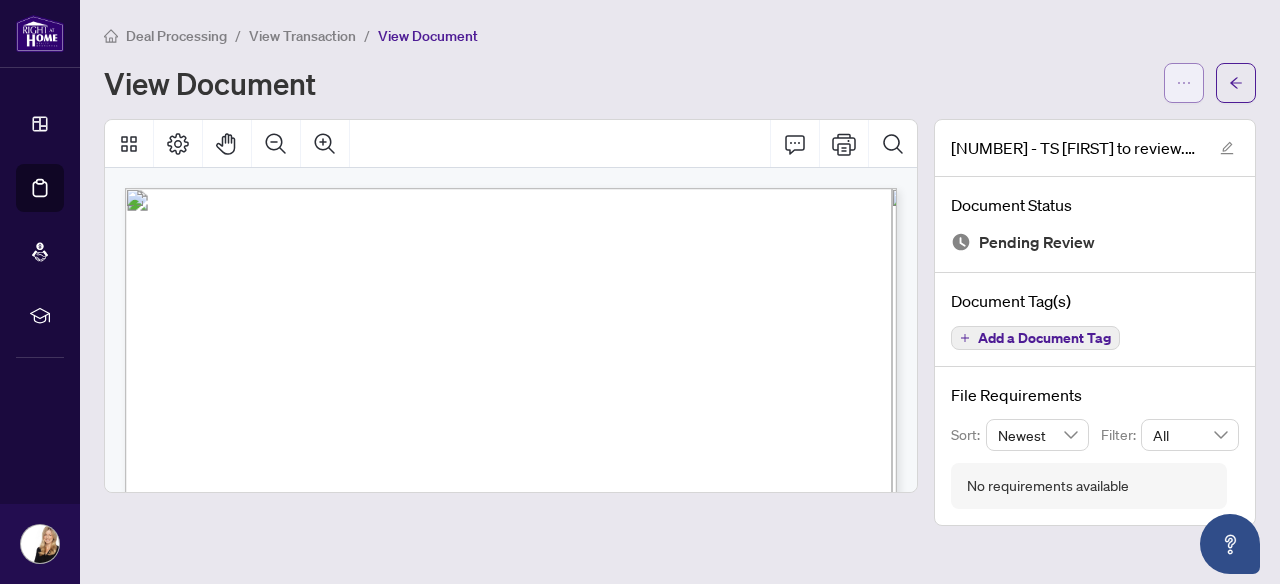 click at bounding box center [1184, 83] 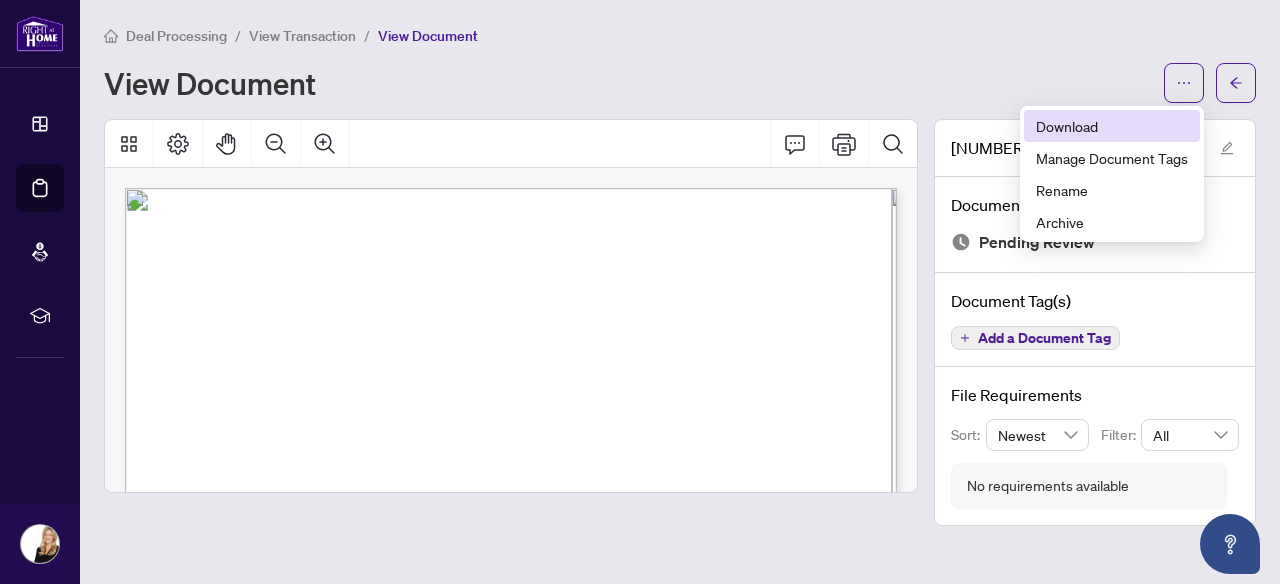 click on "Download" at bounding box center (1112, 126) 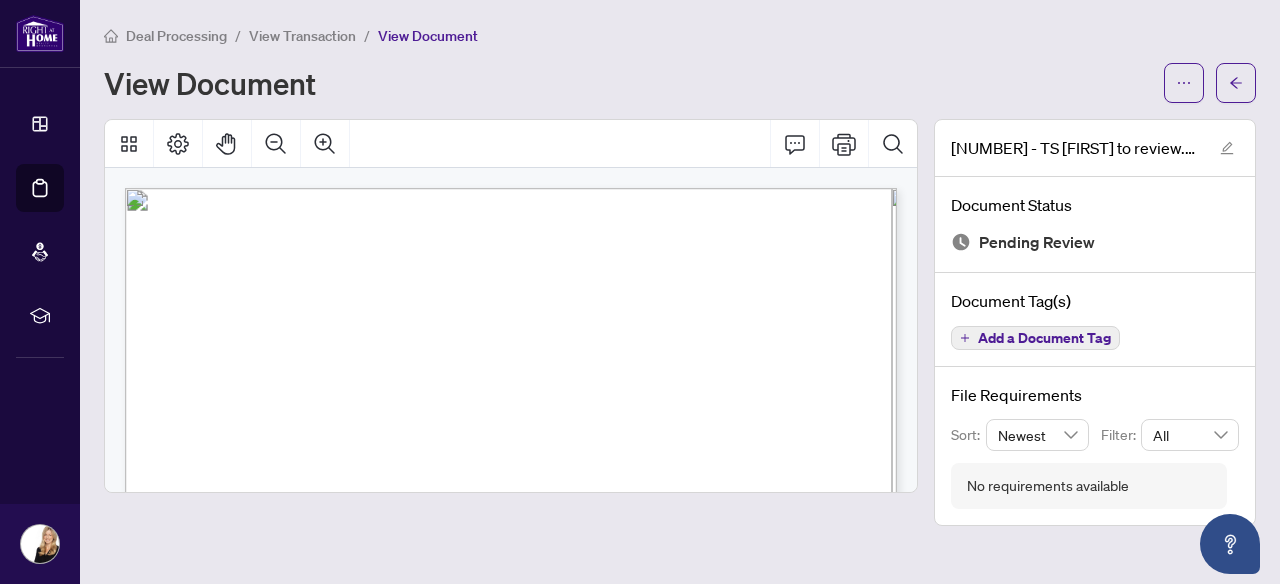 click on "View Transaction" at bounding box center [302, 36] 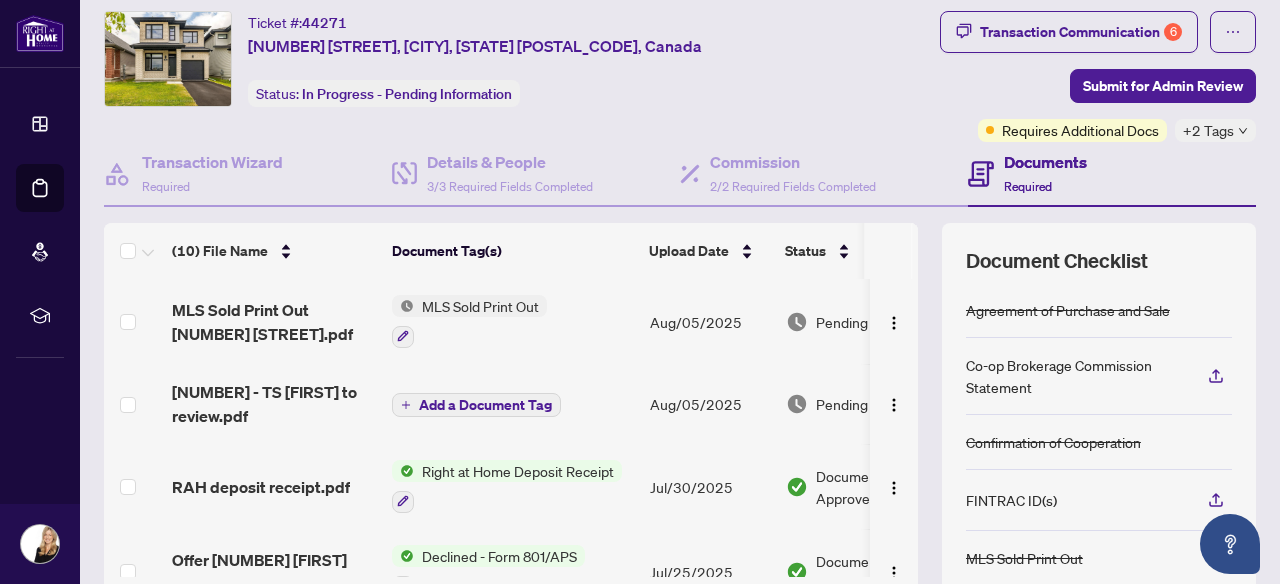 scroll, scrollTop: 59, scrollLeft: 0, axis: vertical 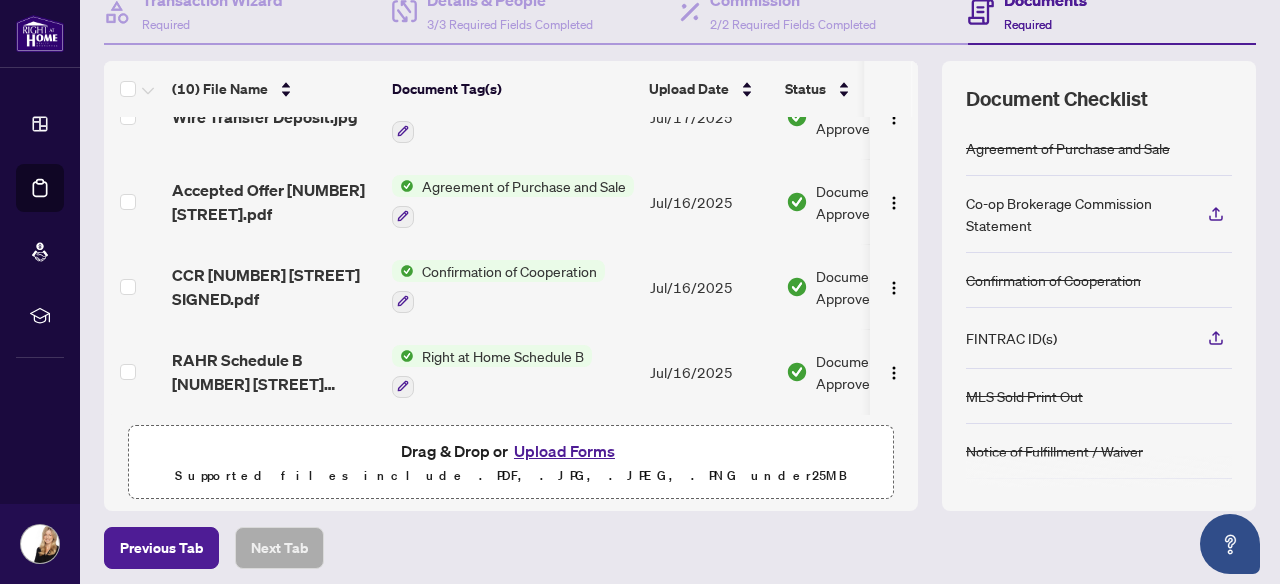 click on "Upload Forms" at bounding box center (564, 451) 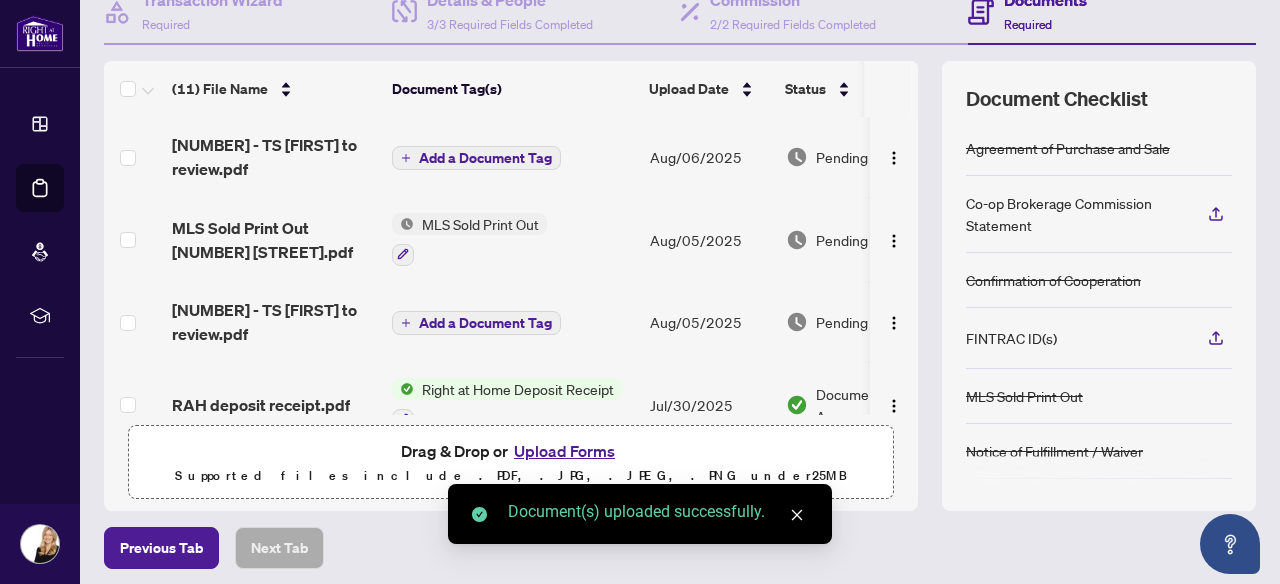scroll, scrollTop: 0, scrollLeft: 0, axis: both 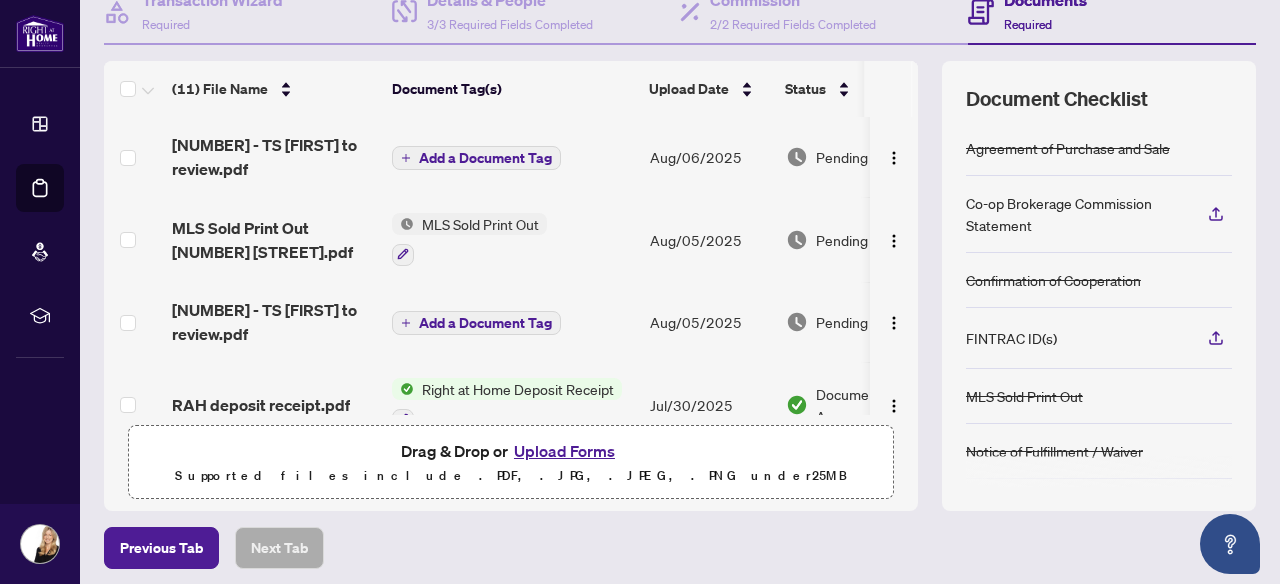 click on "Add a Document Tag" at bounding box center (485, 158) 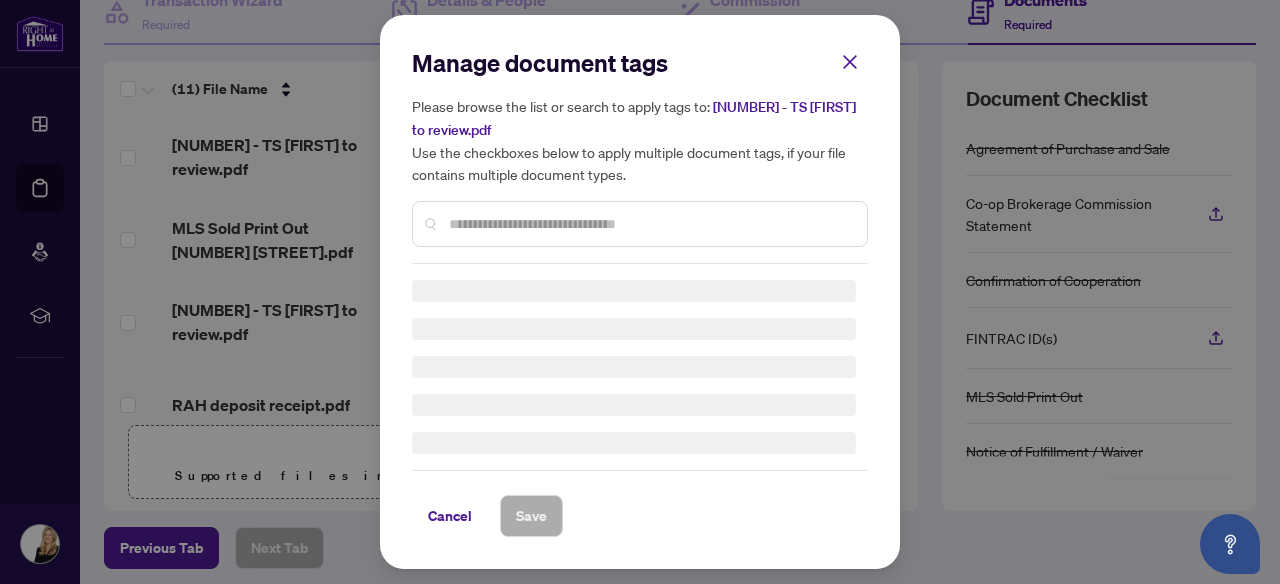 click at bounding box center (650, 224) 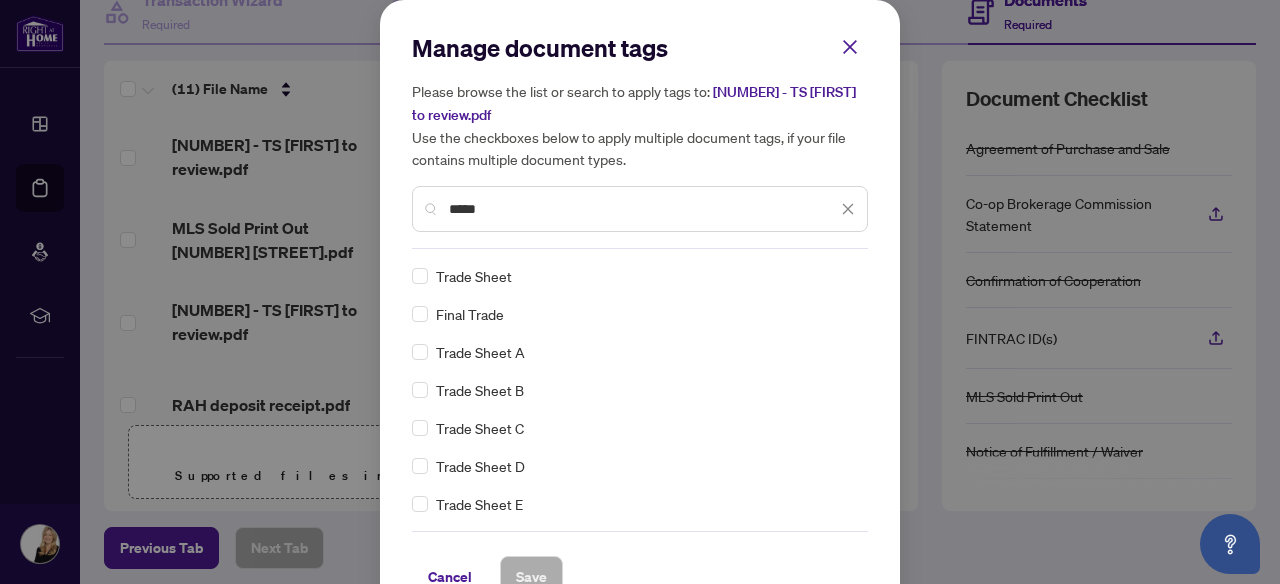 type on "*****" 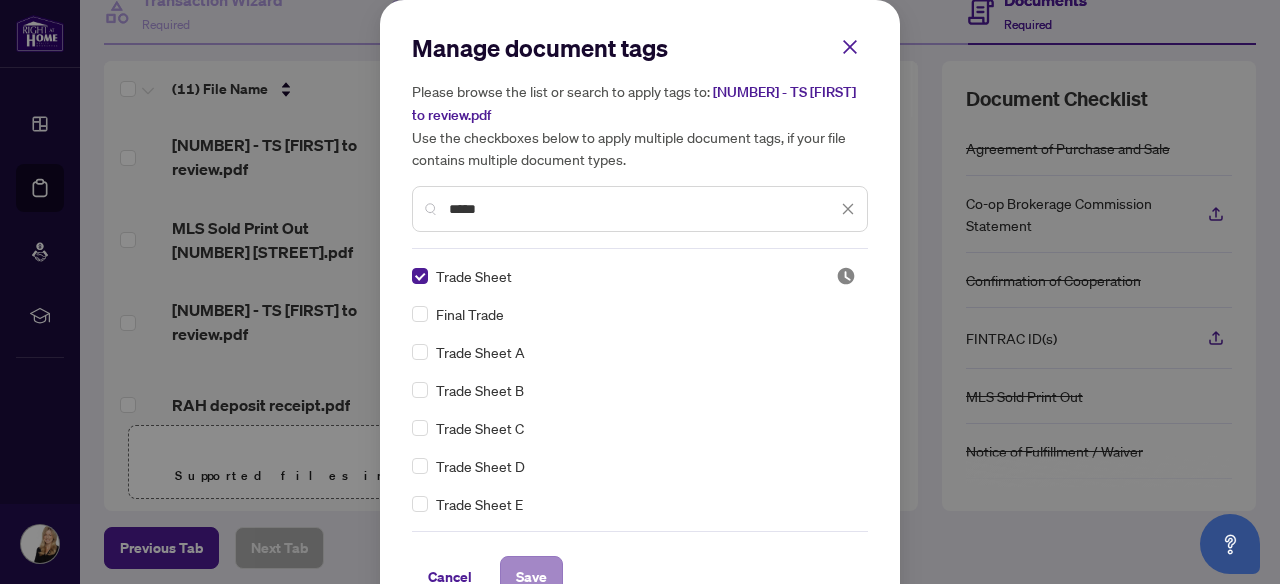 click on "Save" at bounding box center [531, 577] 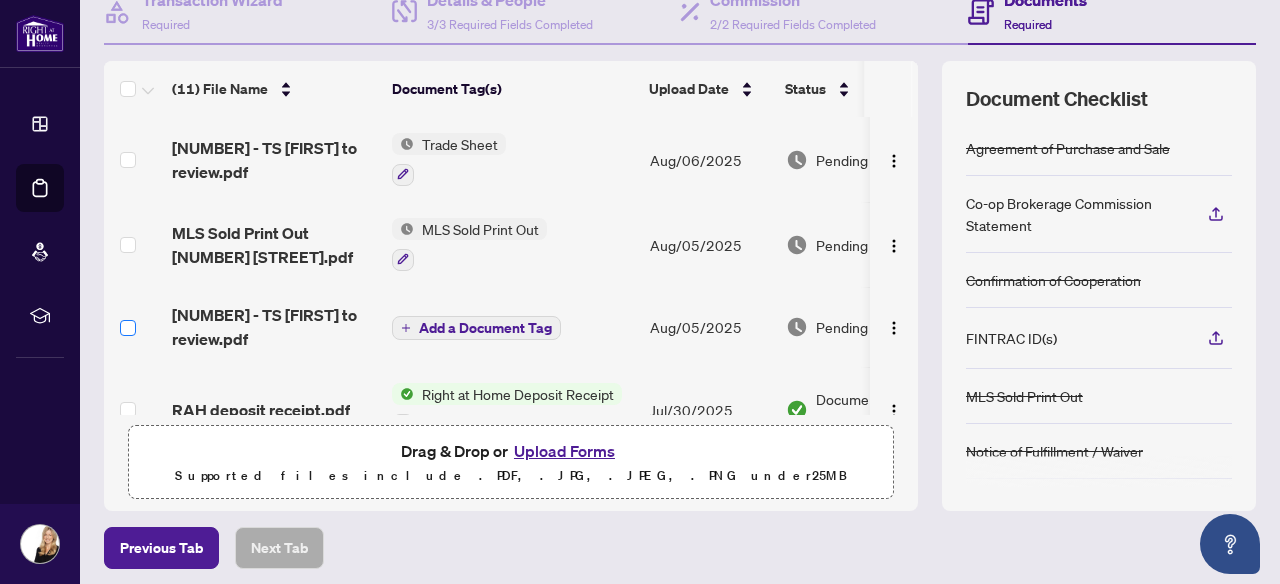 click at bounding box center (128, 328) 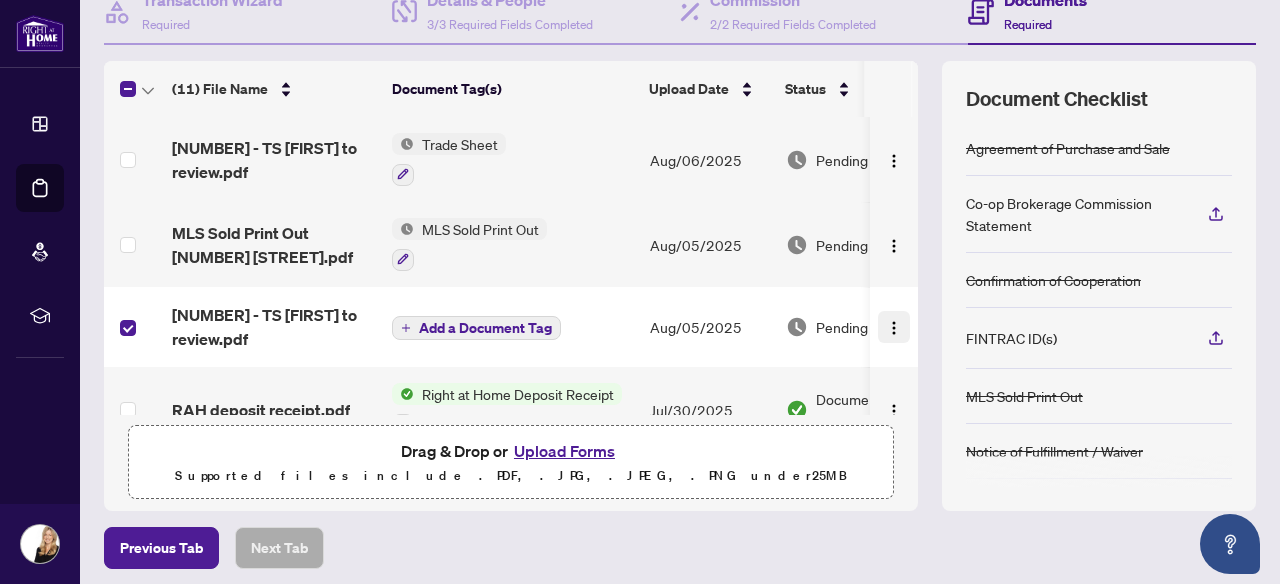click at bounding box center (894, 328) 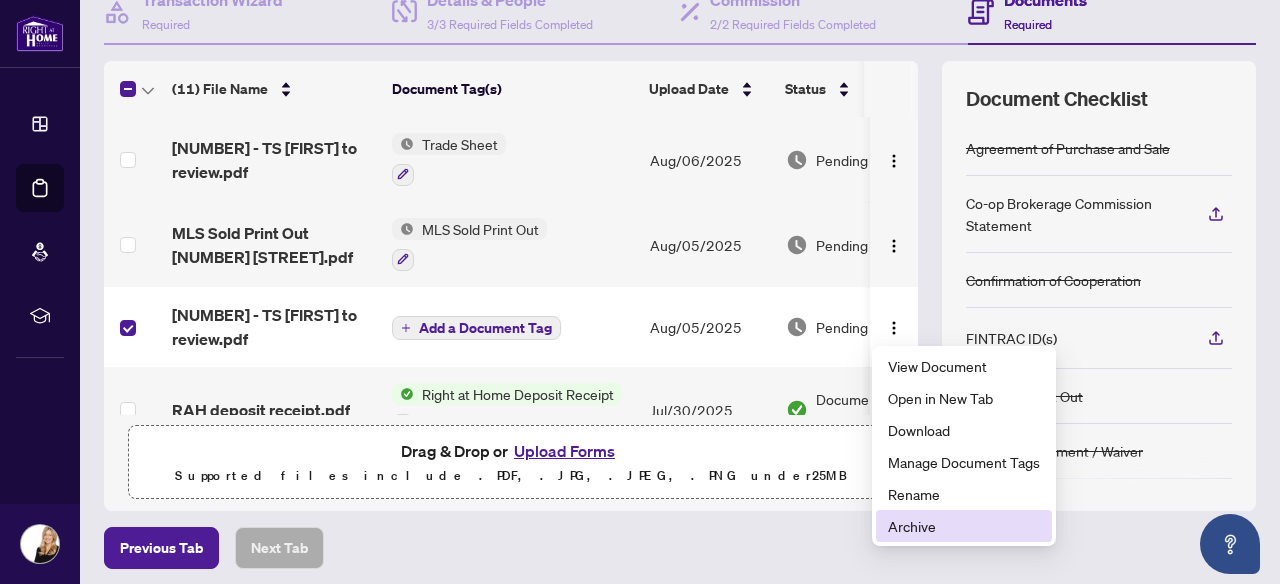 click on "Archive" at bounding box center (964, 526) 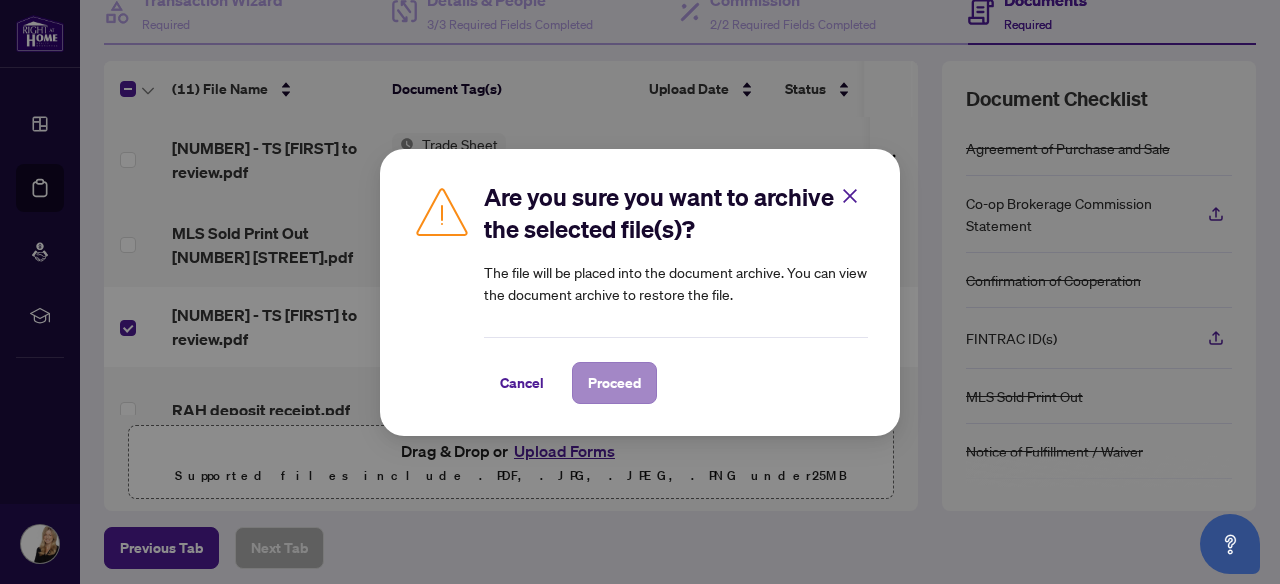 click on "Proceed" at bounding box center [614, 383] 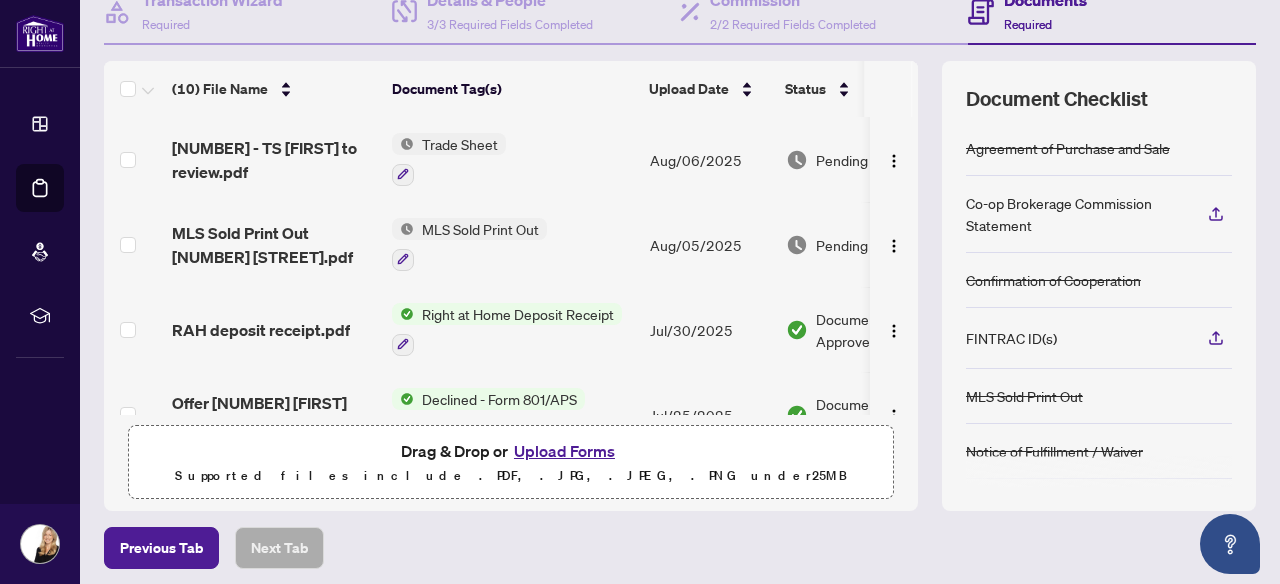 scroll, scrollTop: 0, scrollLeft: 0, axis: both 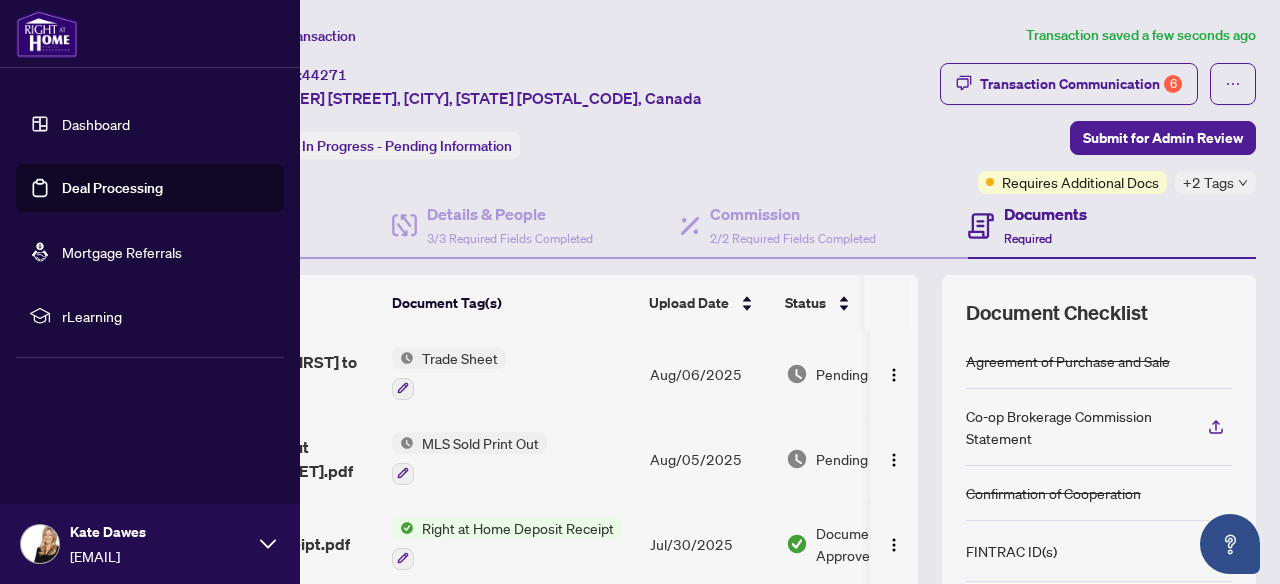 click on "Dashboard" at bounding box center (96, 124) 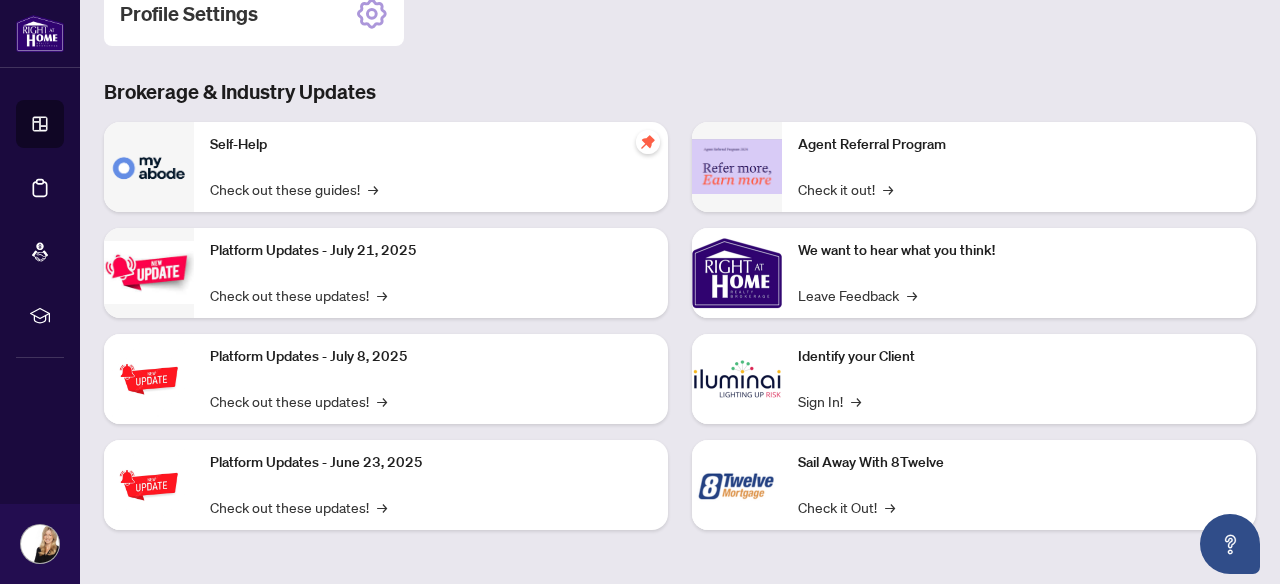 scroll, scrollTop: 334, scrollLeft: 0, axis: vertical 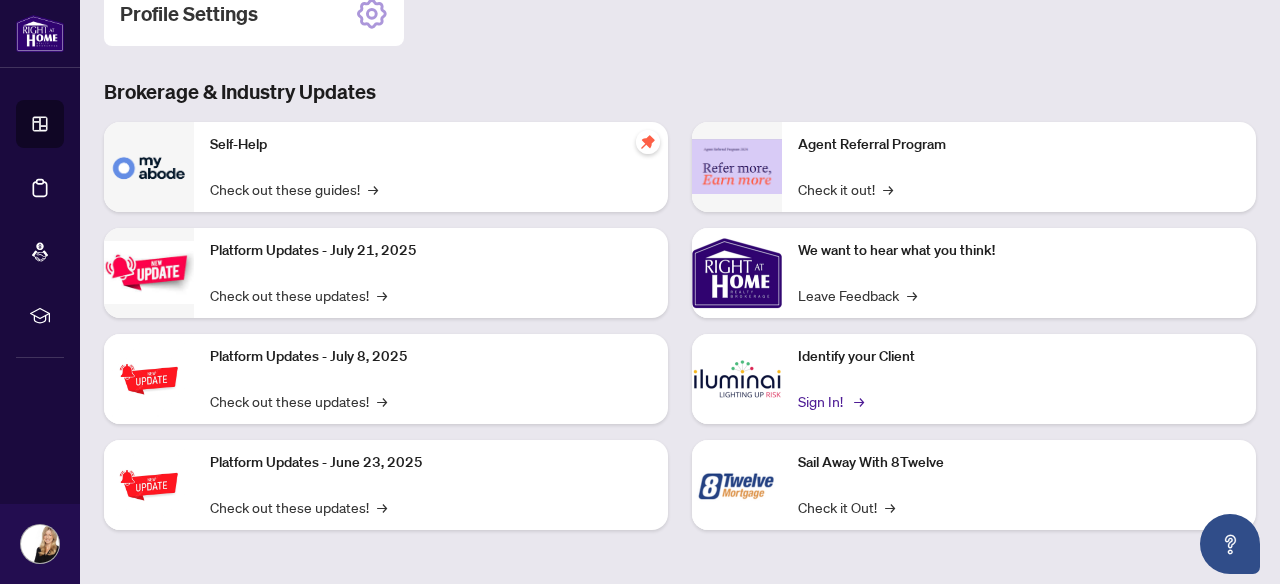 click on "Sign In! →" at bounding box center (829, 401) 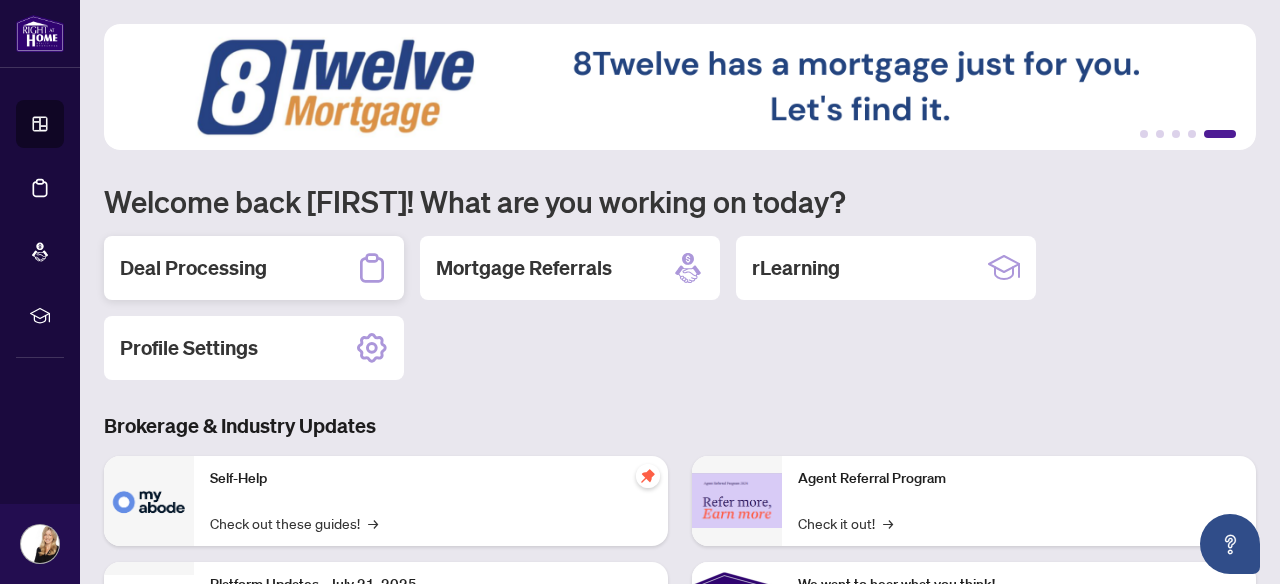 scroll, scrollTop: 0, scrollLeft: 0, axis: both 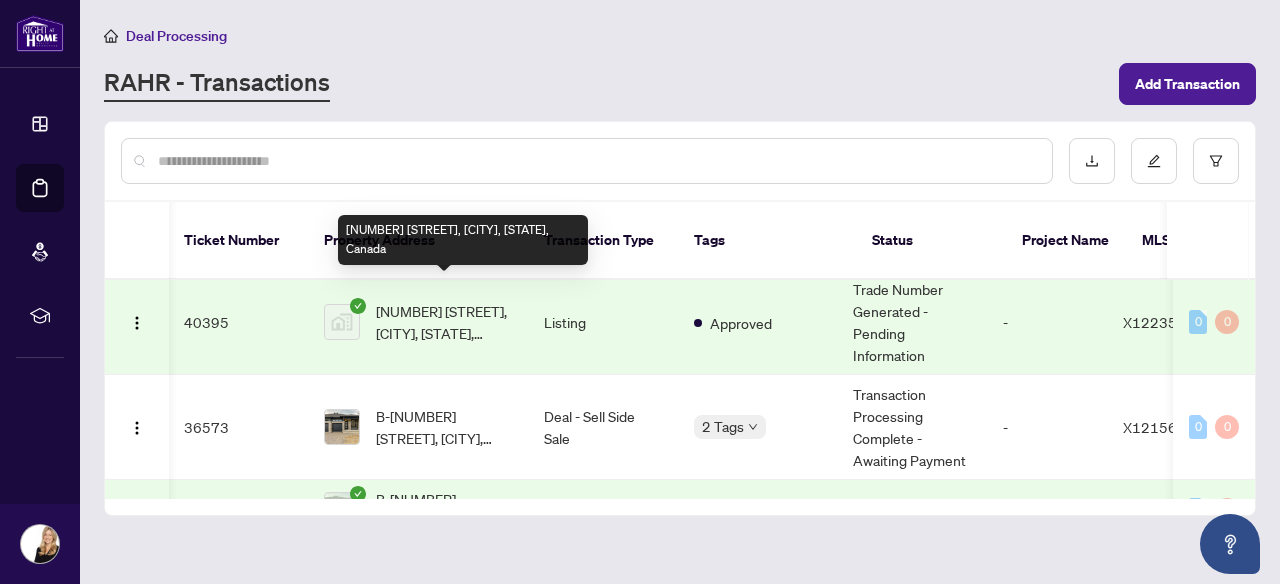 click on "[NUMBER] [STREET], [CITY], [STATE], Canada" at bounding box center (444, 322) 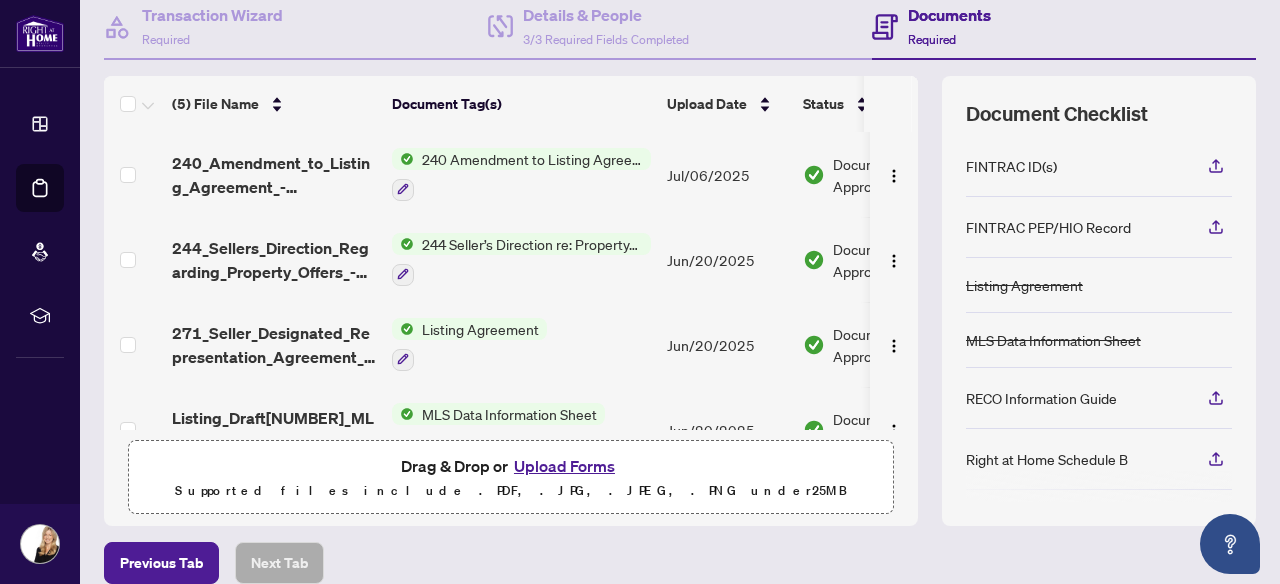 scroll, scrollTop: 204, scrollLeft: 0, axis: vertical 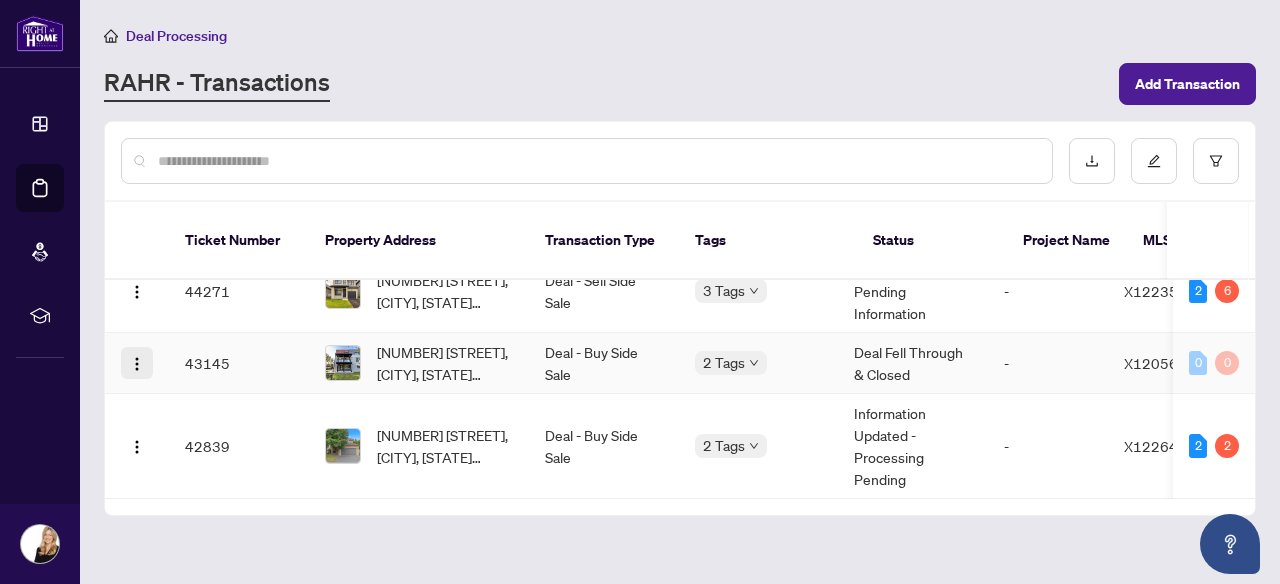 click at bounding box center [137, 363] 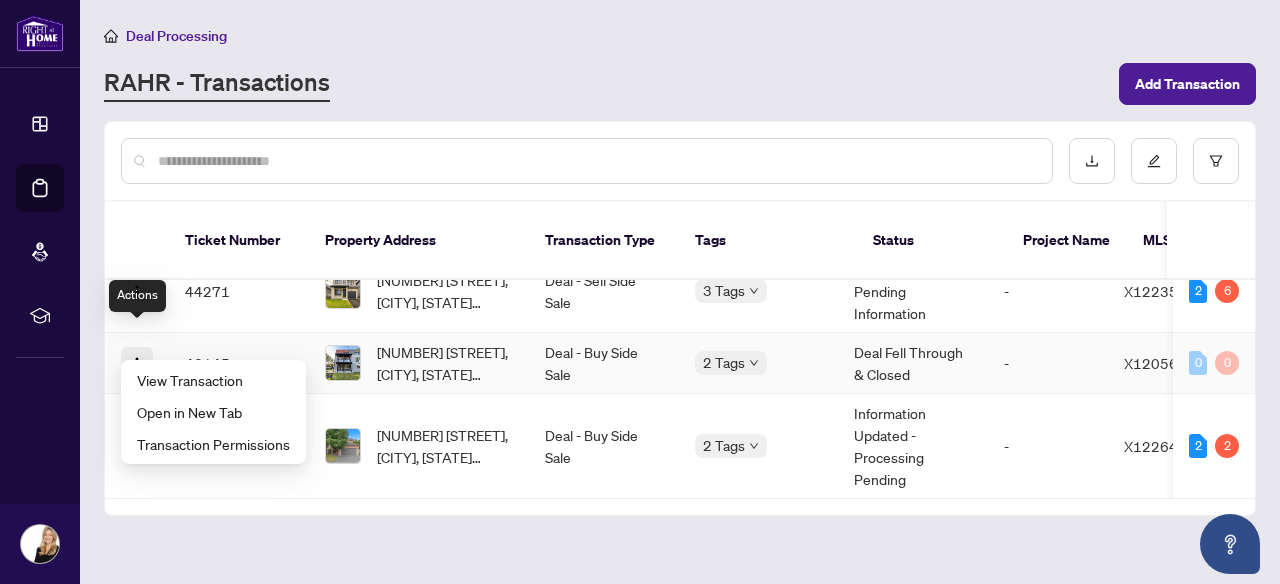 click at bounding box center (137, 363) 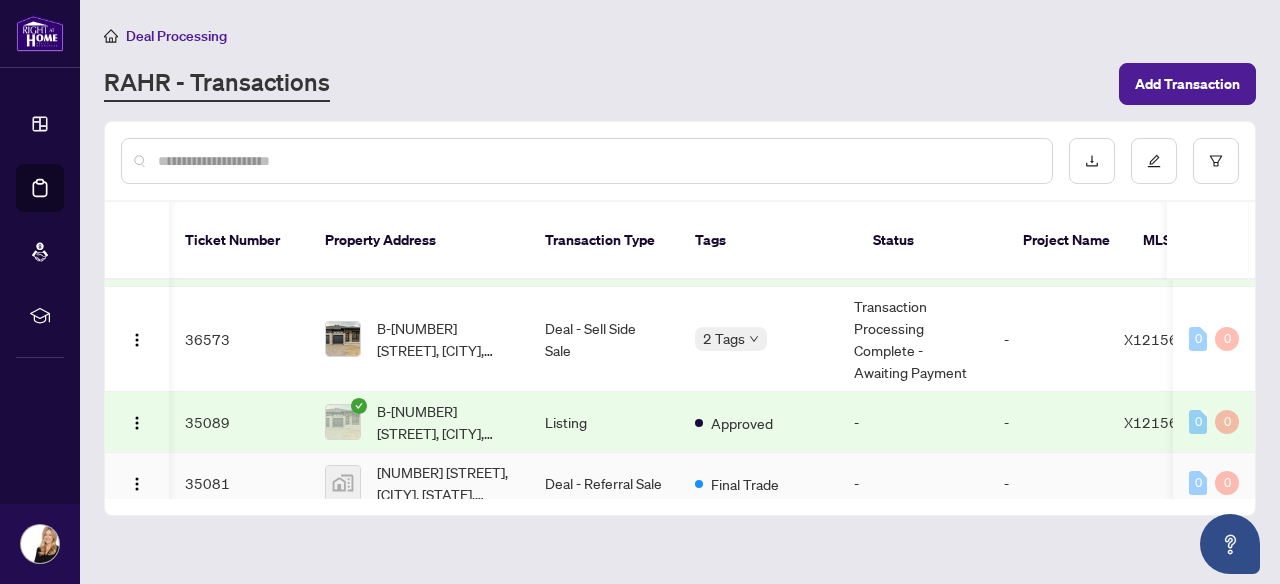 scroll, scrollTop: 509, scrollLeft: 1, axis: both 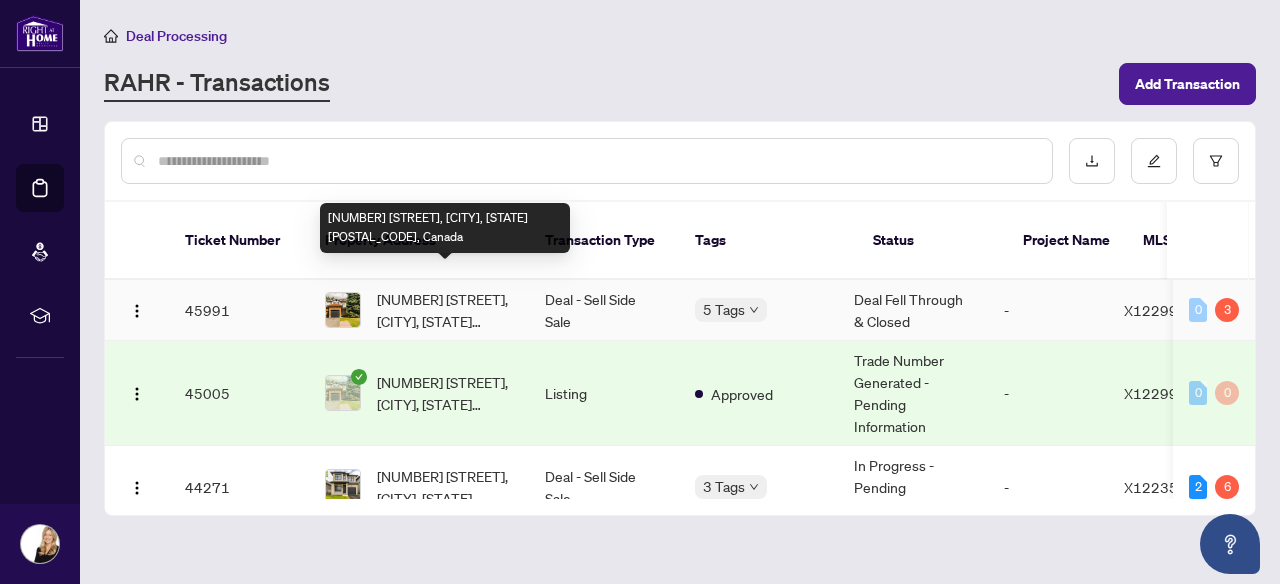 click on "[NUMBER] [STREET], [CITY], [STATE] [POSTAL_CODE], Canada" at bounding box center (445, 310) 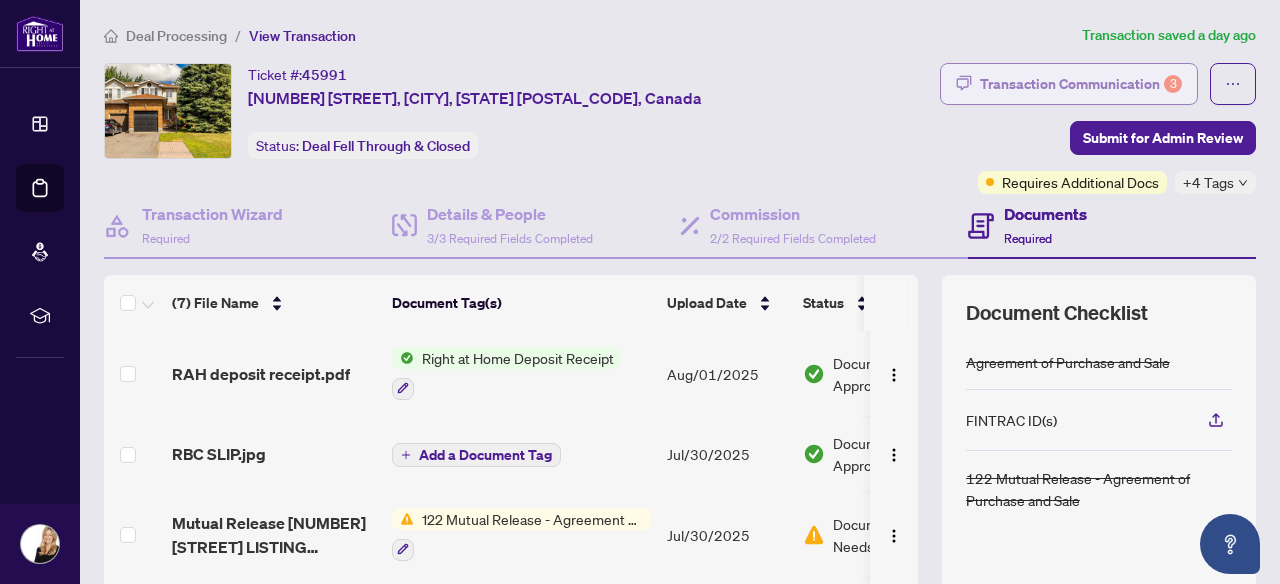 click on "Transaction Communication 3" at bounding box center [1081, 84] 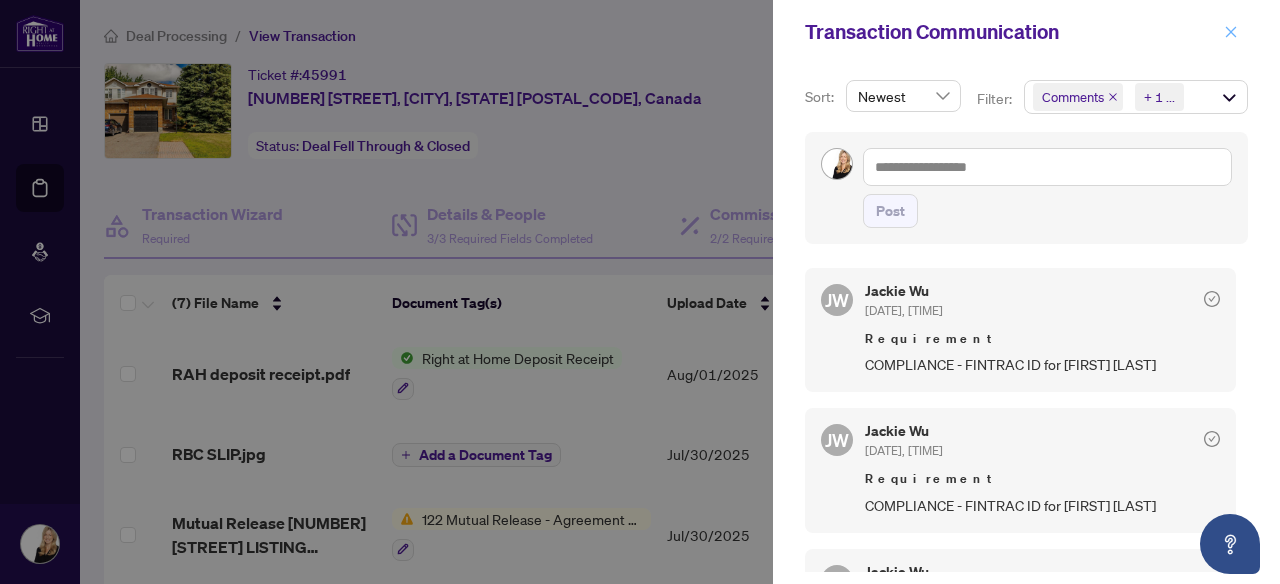 scroll, scrollTop: 0, scrollLeft: 0, axis: both 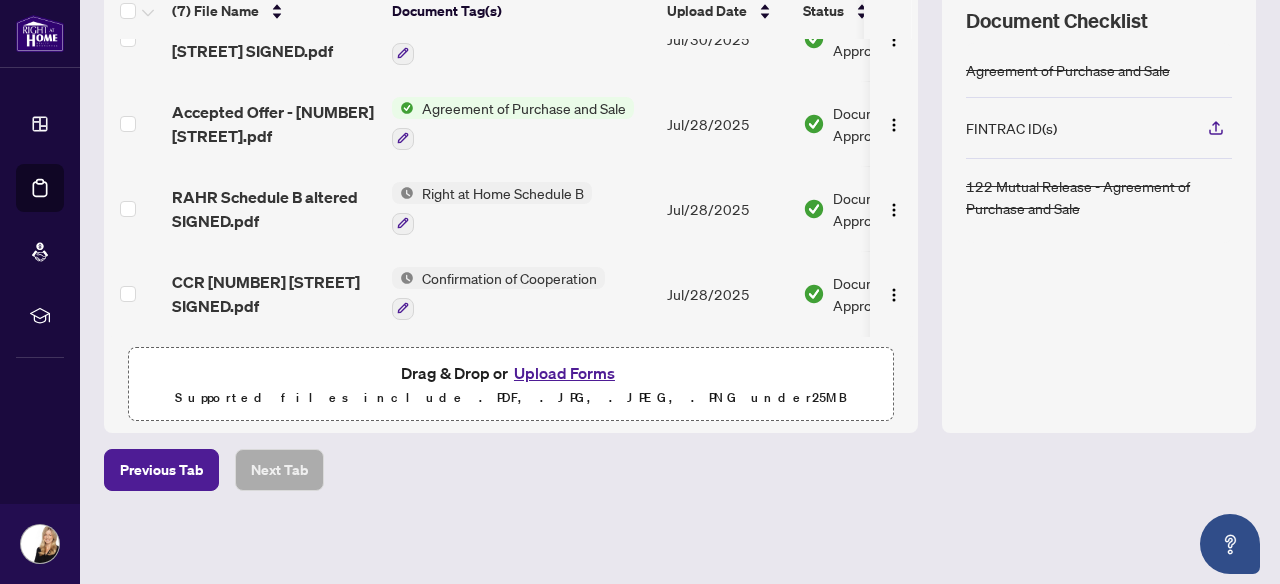 click on "Upload Forms" at bounding box center (564, 373) 